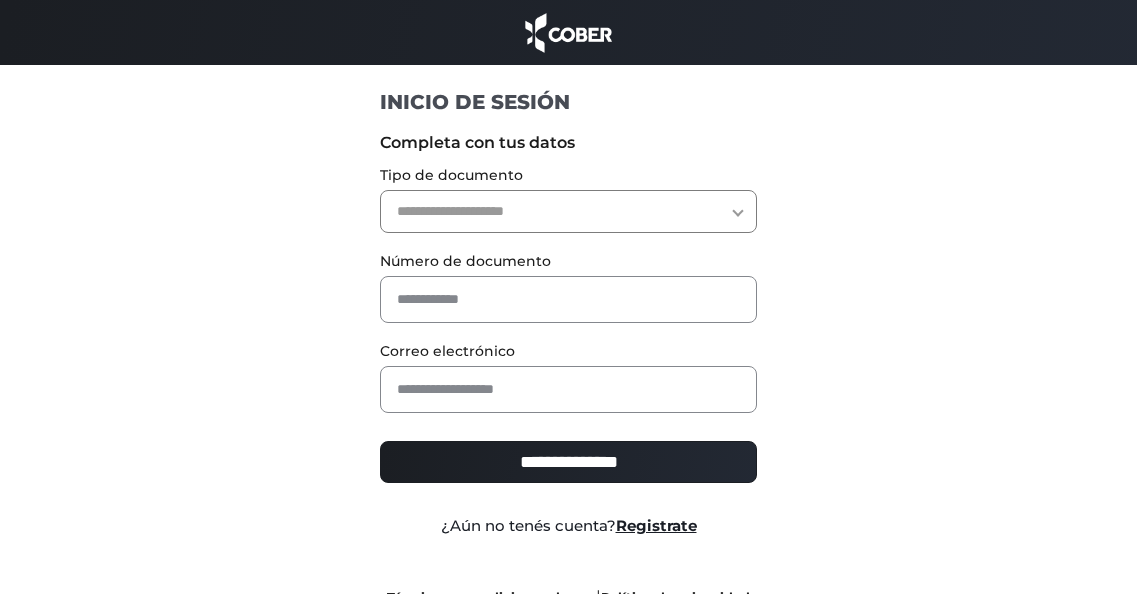 scroll, scrollTop: 0, scrollLeft: 0, axis: both 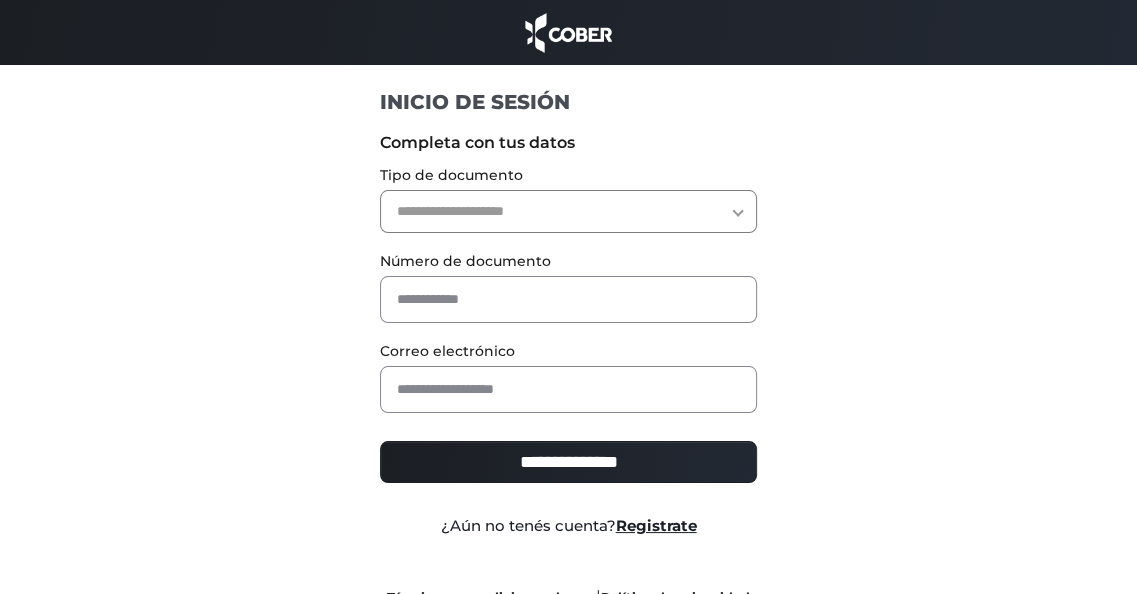 click on "**********" at bounding box center [568, 211] 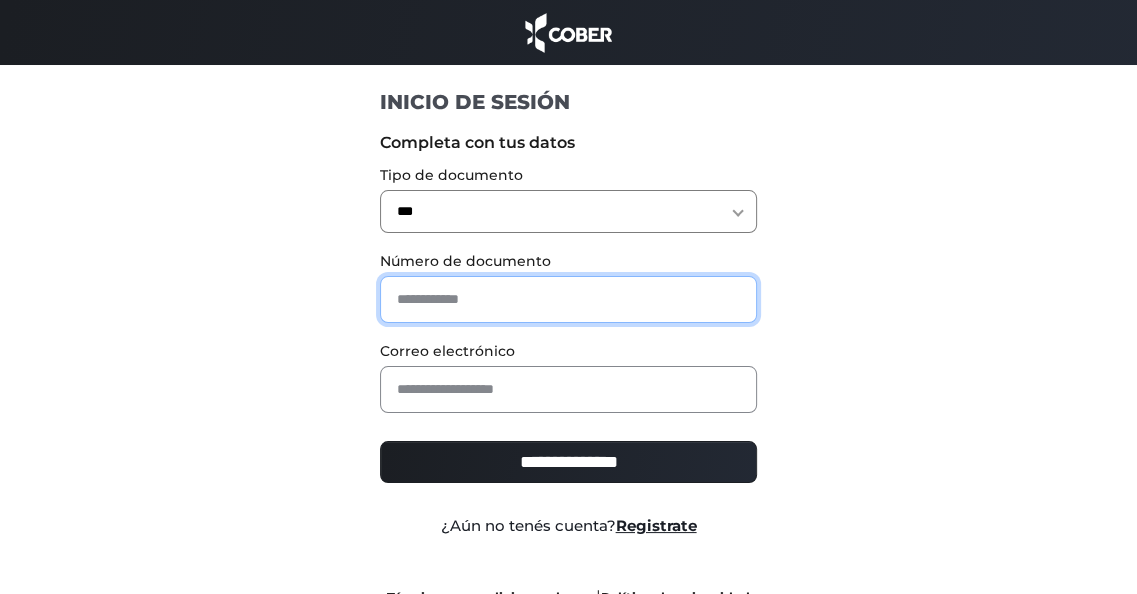 click at bounding box center [568, 299] 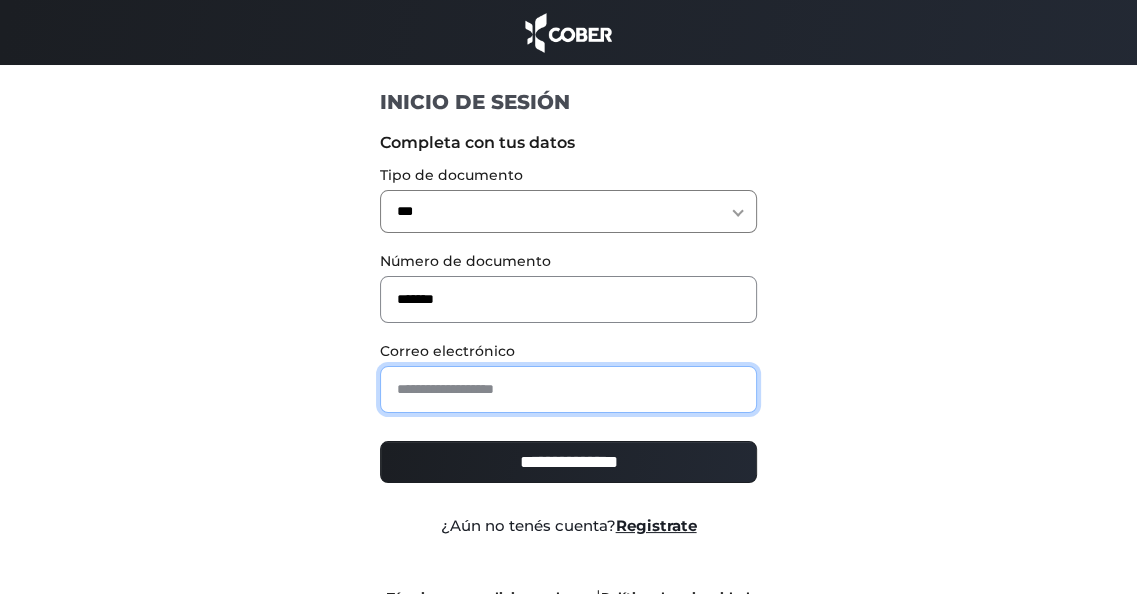 click at bounding box center (568, 389) 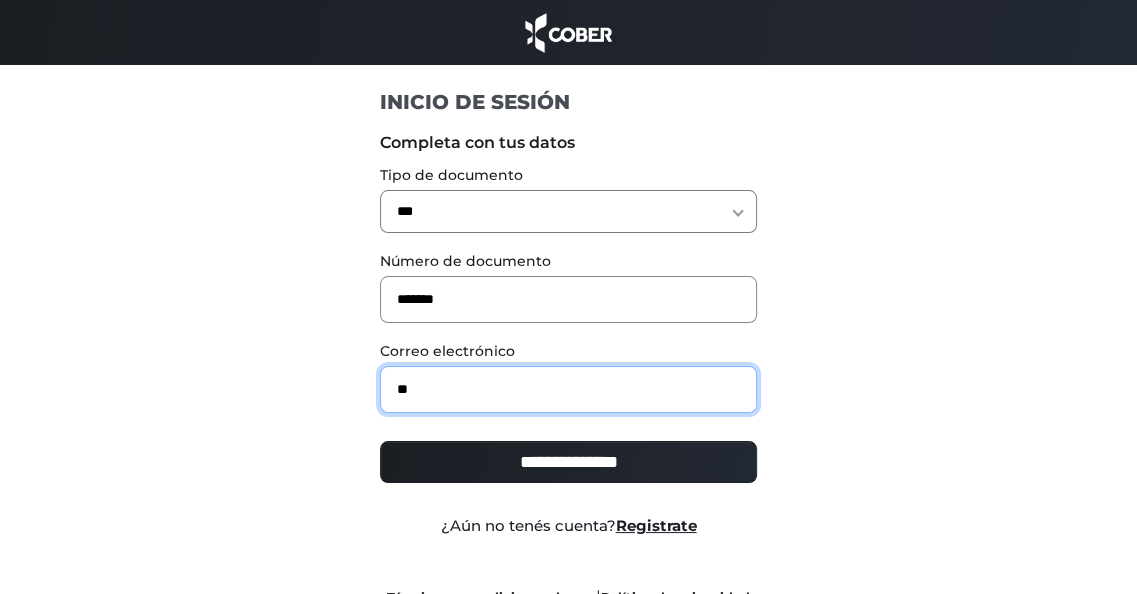 type on "**********" 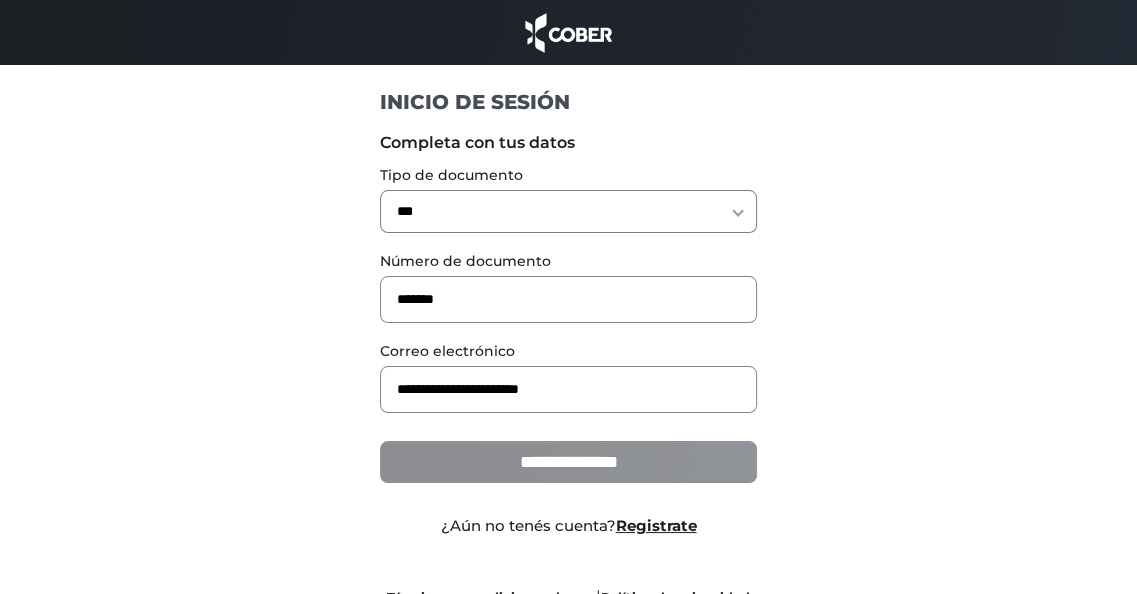 click on "**********" at bounding box center [568, 462] 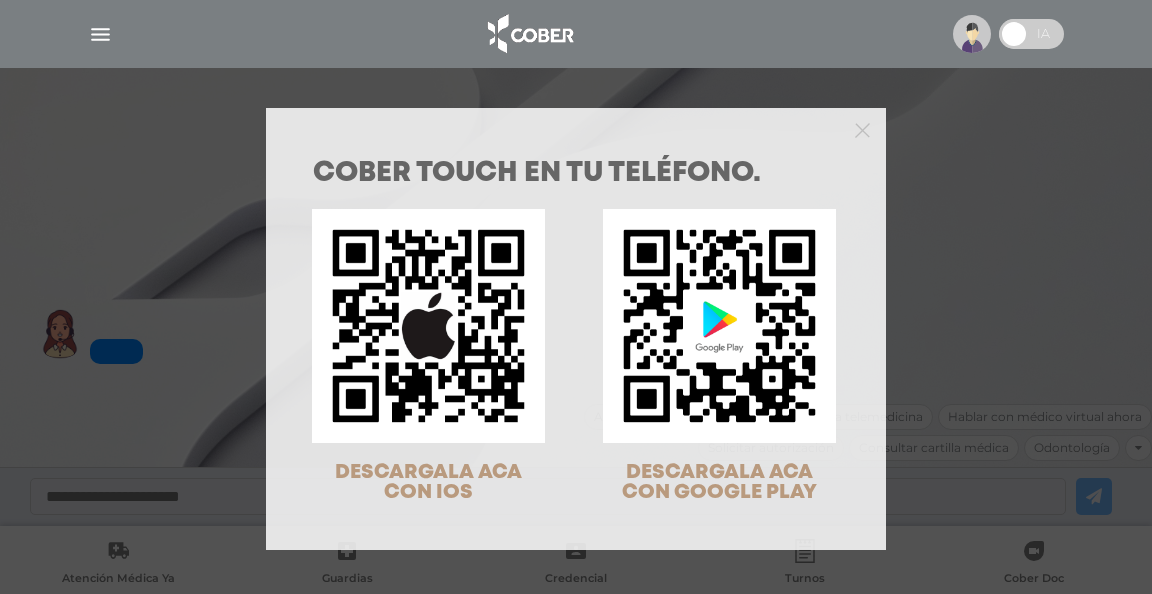 scroll, scrollTop: 0, scrollLeft: 0, axis: both 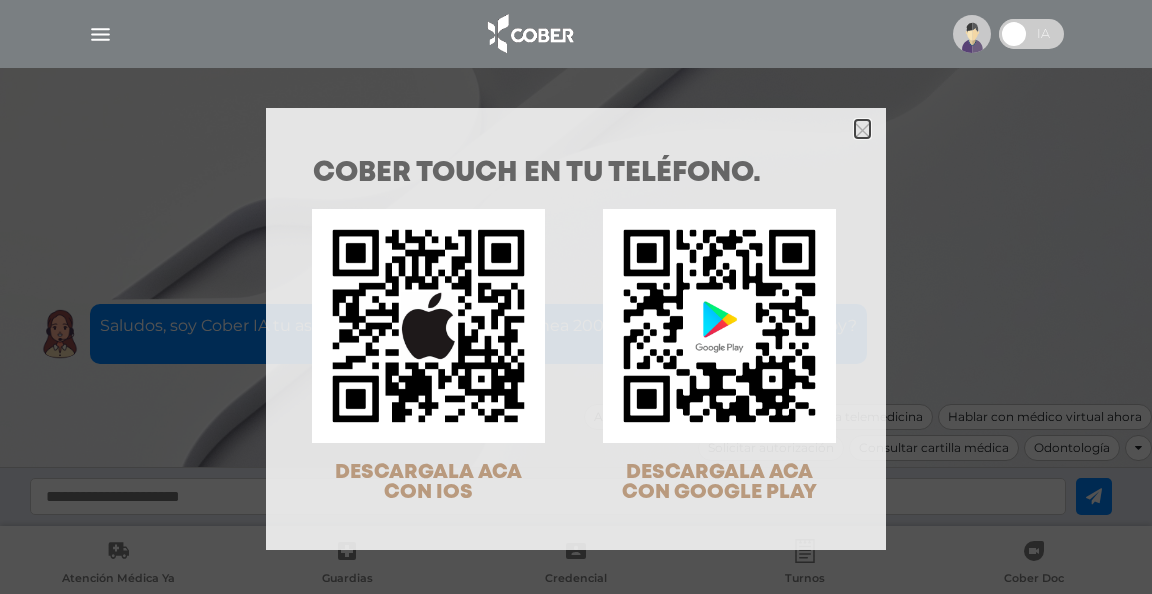 click 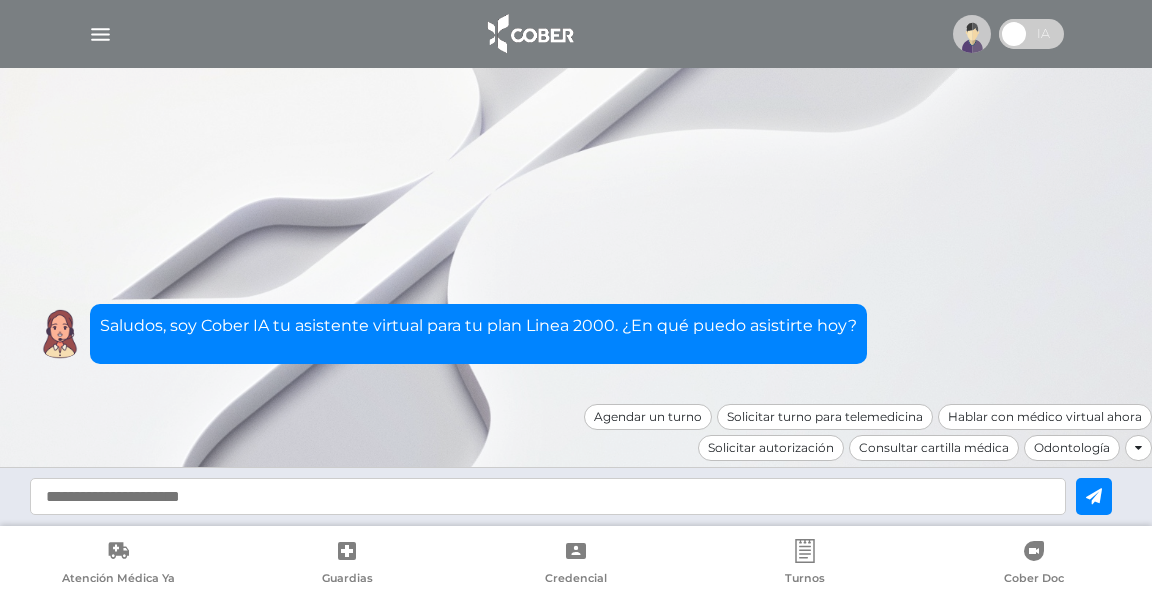 click at bounding box center [100, 34] 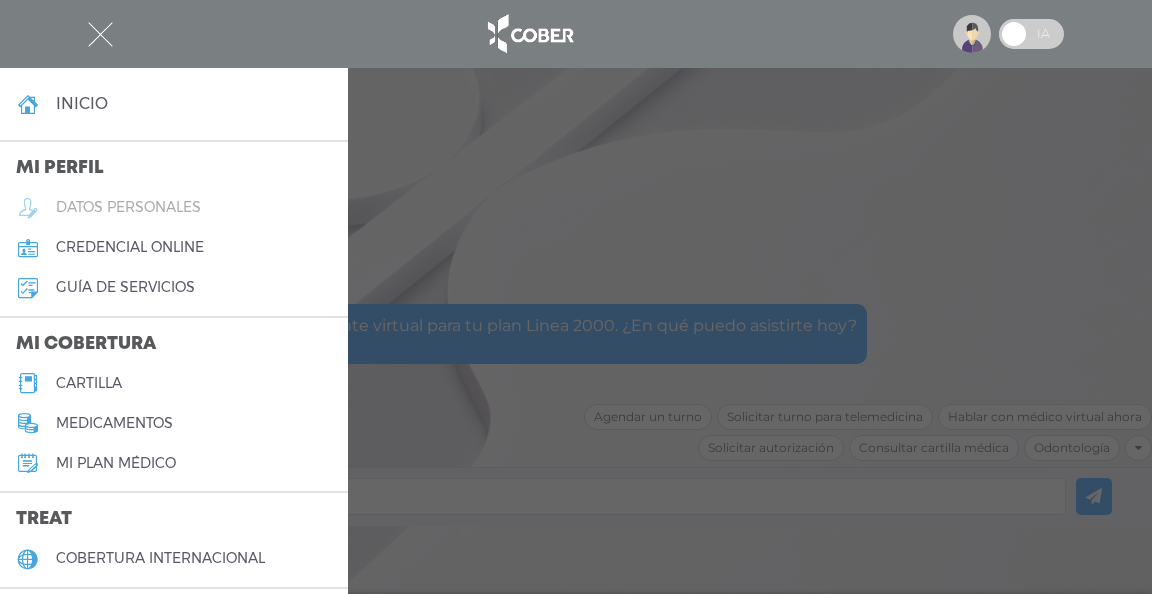 click on "datos personales" at bounding box center (128, 207) 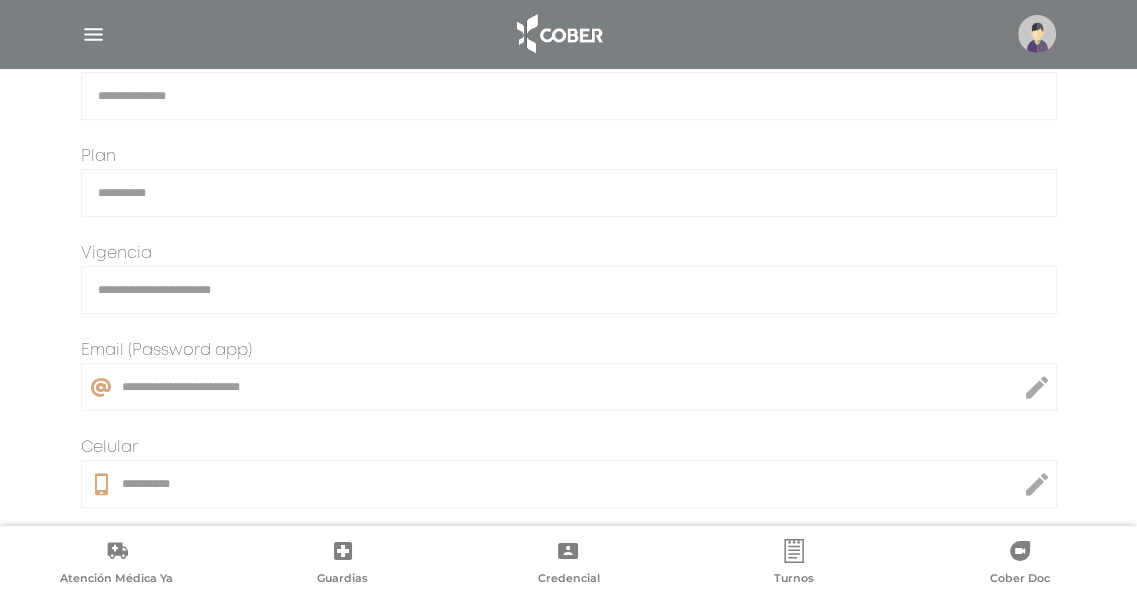 scroll, scrollTop: 246, scrollLeft: 0, axis: vertical 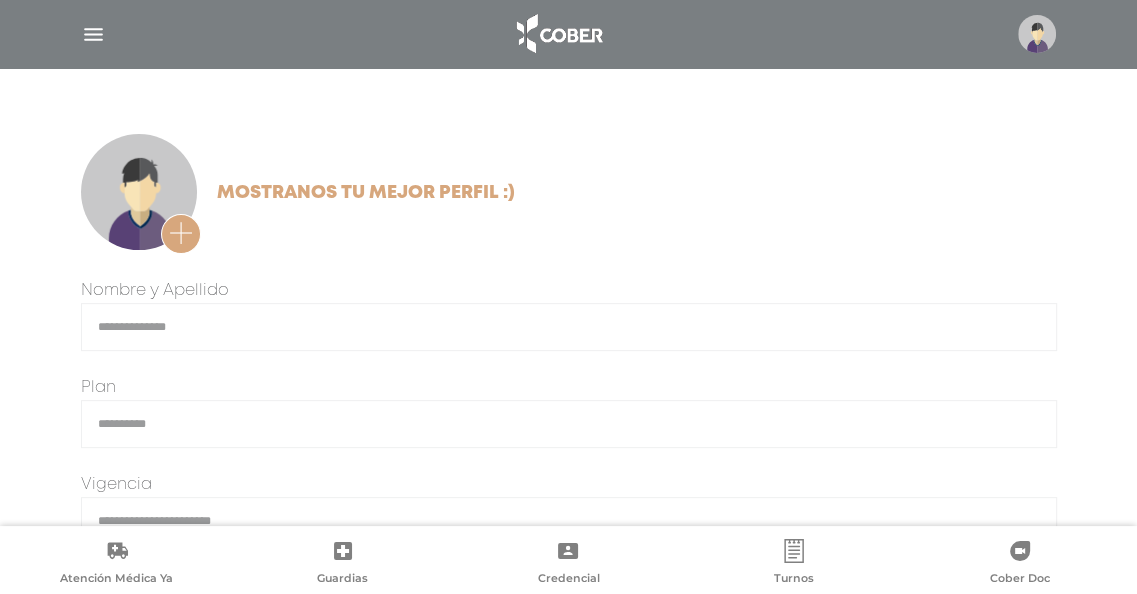 click at bounding box center [569, 34] 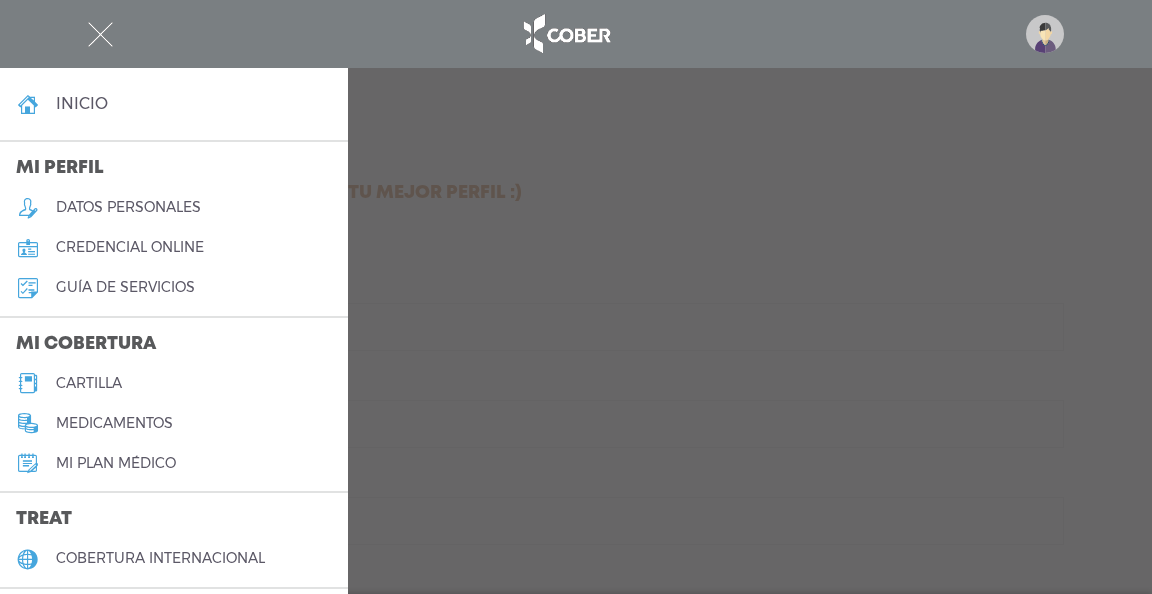 click on "credencial online" at bounding box center (130, 247) 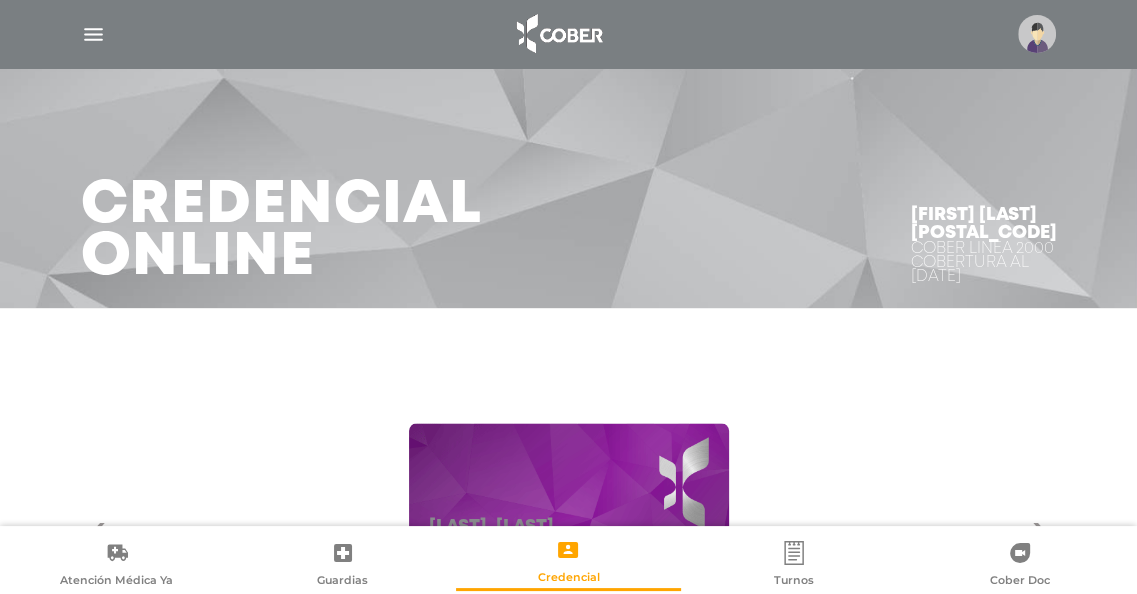 scroll, scrollTop: 200, scrollLeft: 0, axis: vertical 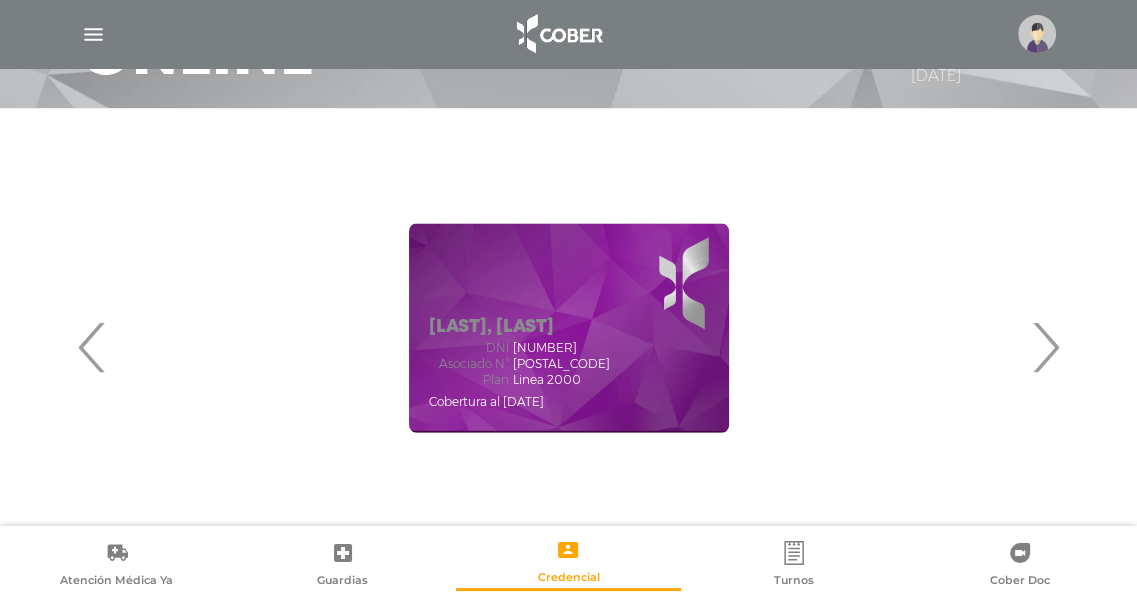 click on "›" at bounding box center [1045, 347] 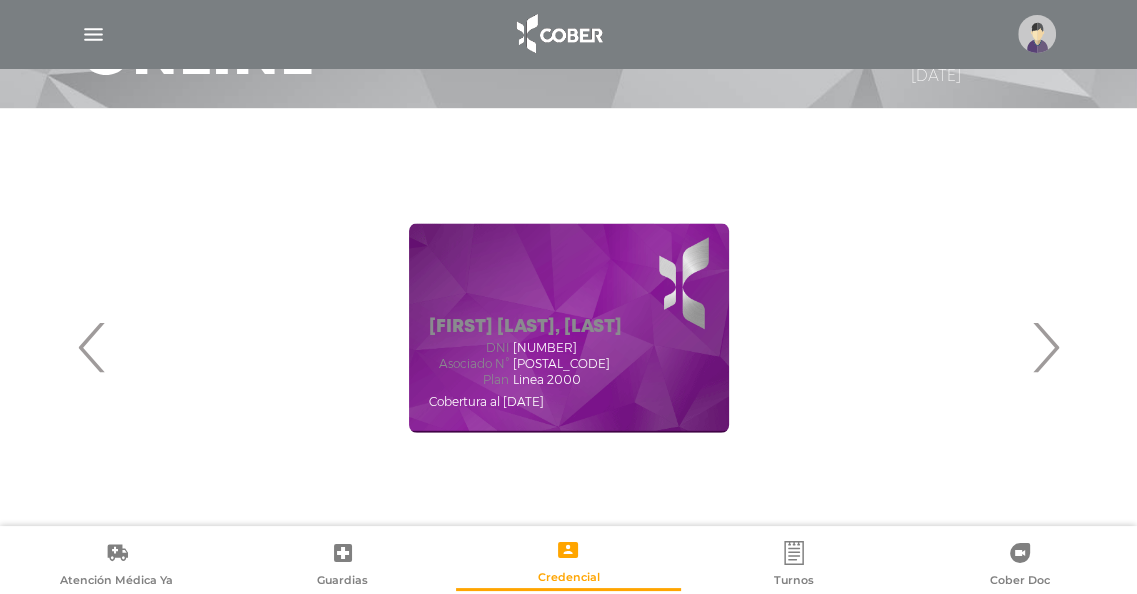 click on "›" at bounding box center (1045, 347) 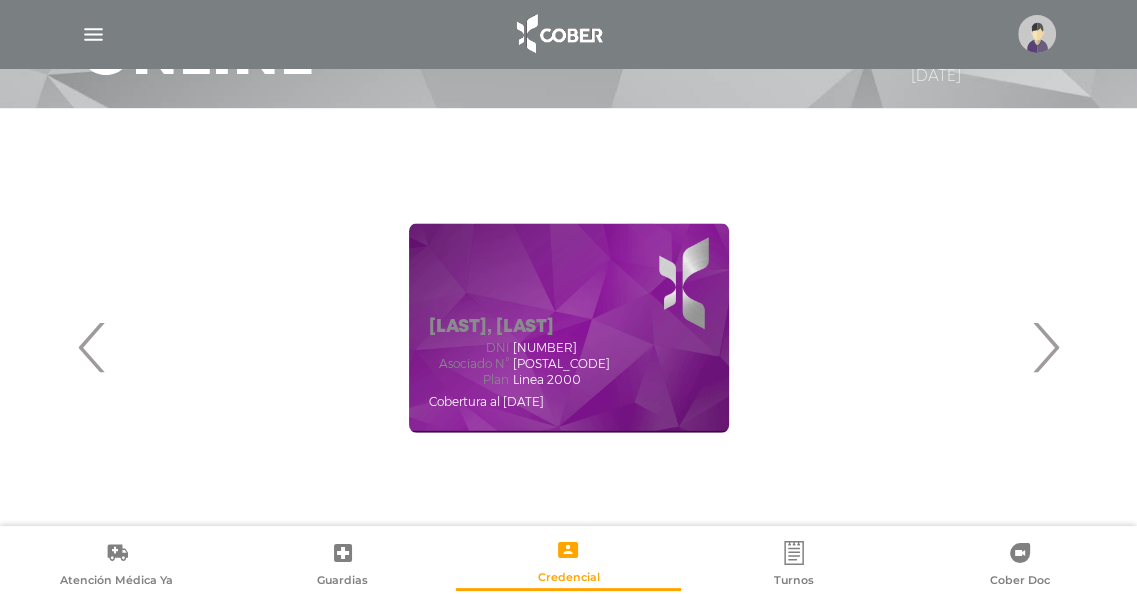 click on "‹" at bounding box center [92, 347] 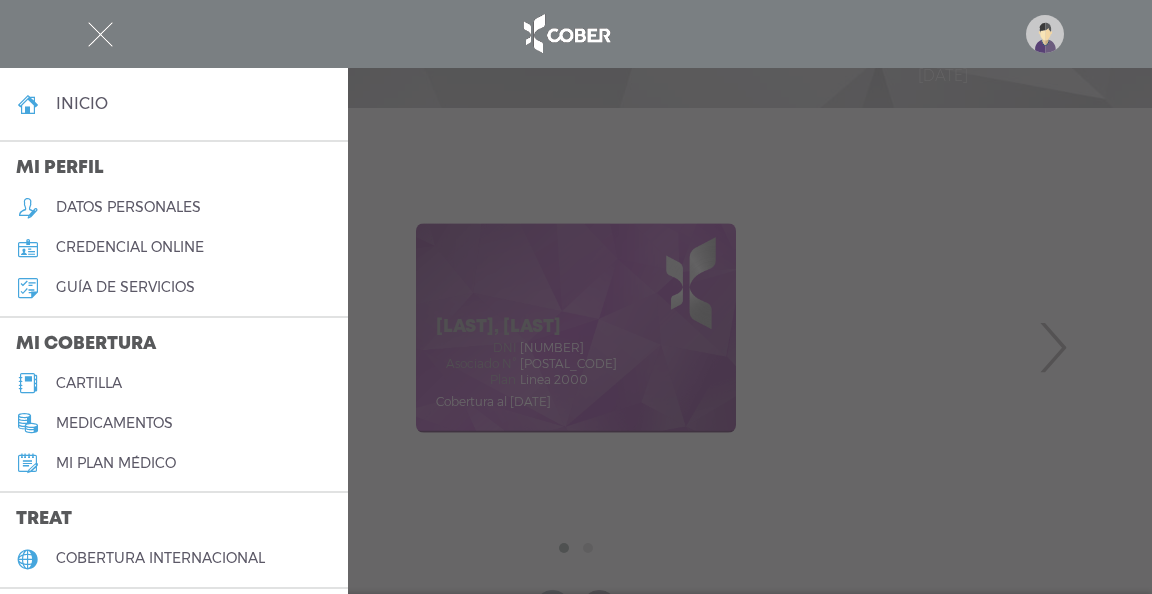 click on "medicamentos" at bounding box center [114, 423] 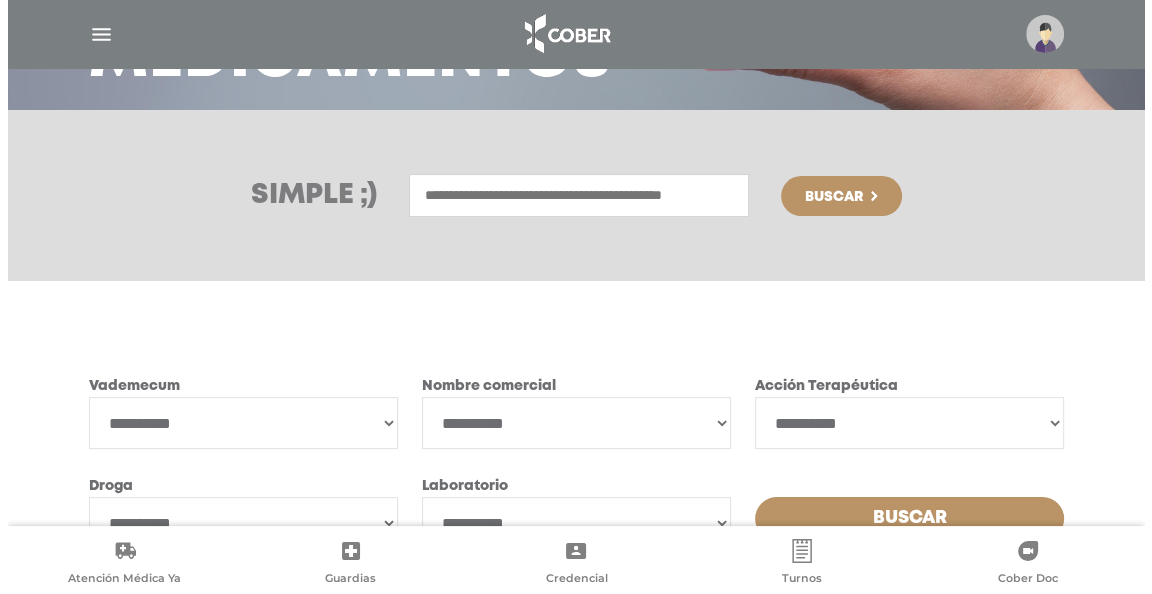 scroll, scrollTop: 197, scrollLeft: 0, axis: vertical 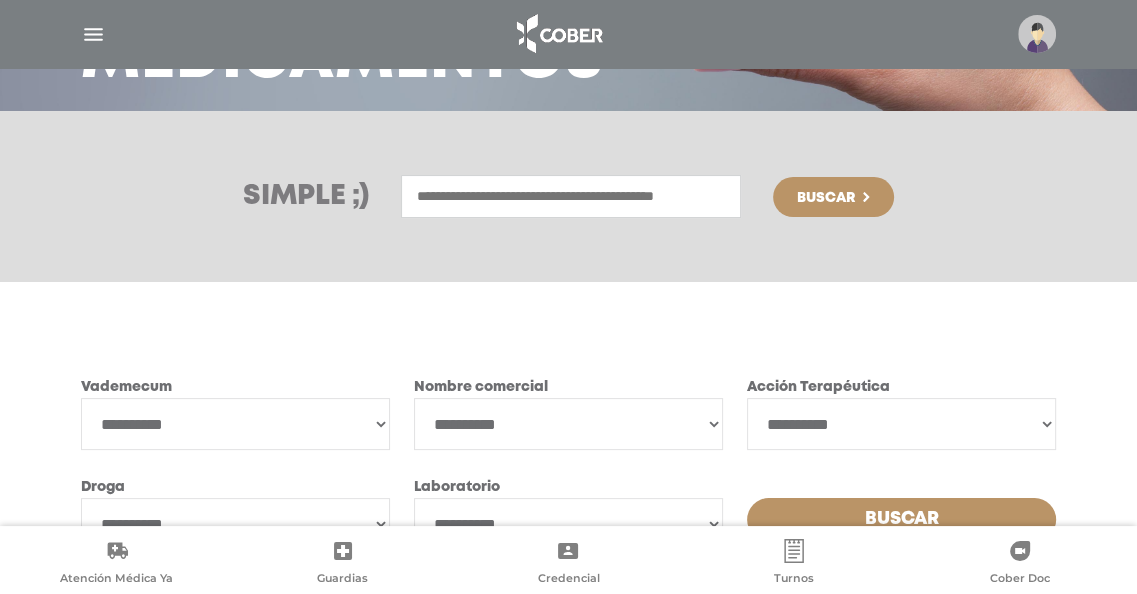 click at bounding box center (93, 34) 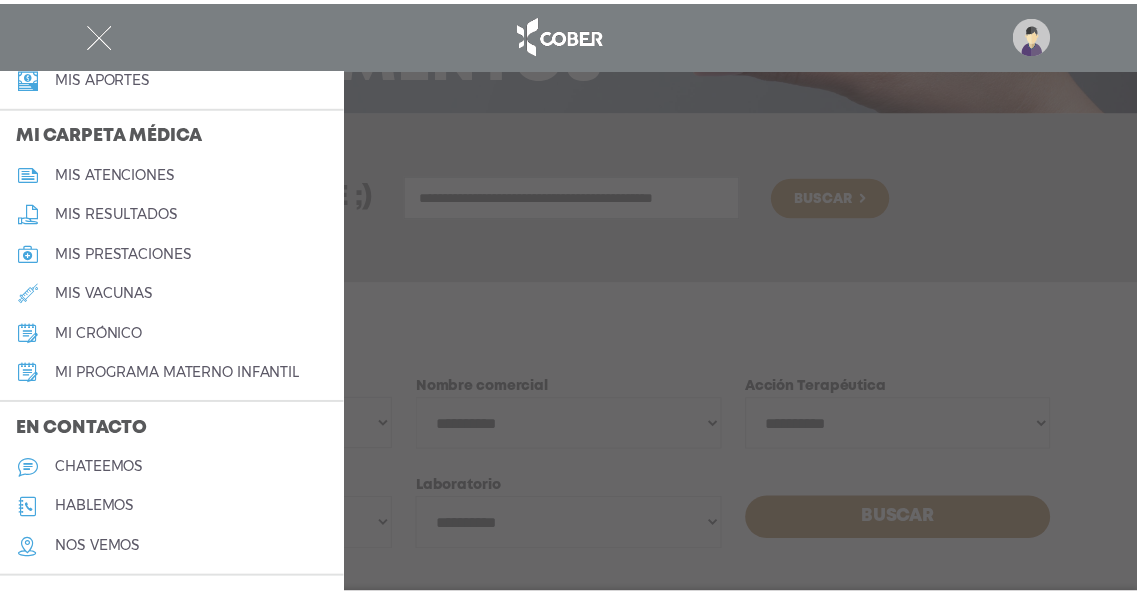 scroll, scrollTop: 949, scrollLeft: 0, axis: vertical 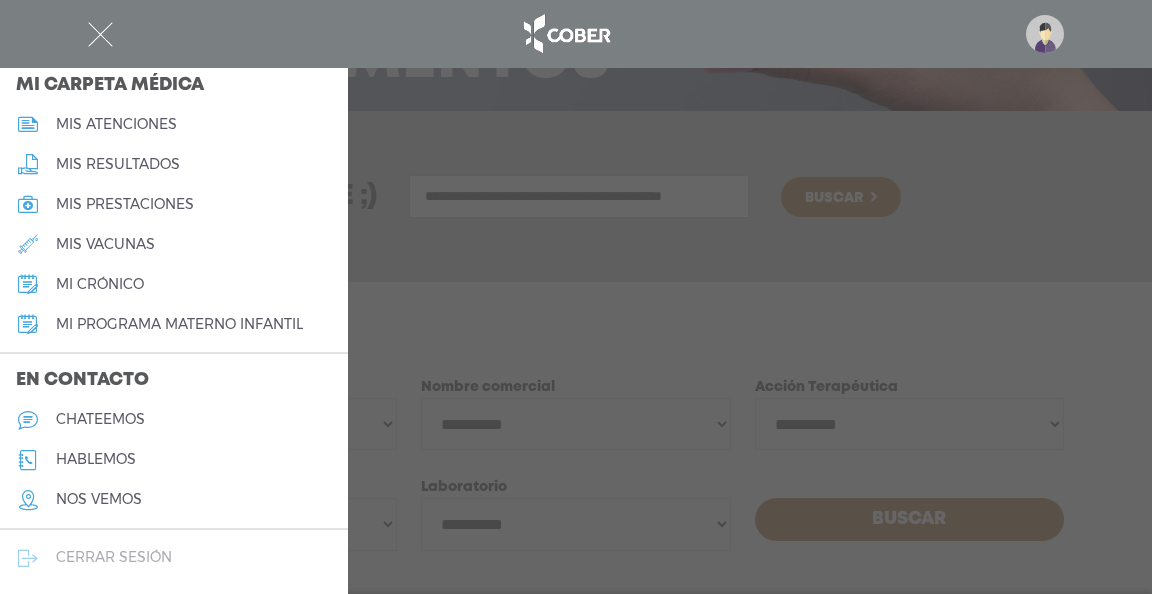 click on "cerrar sesión" at bounding box center [114, 557] 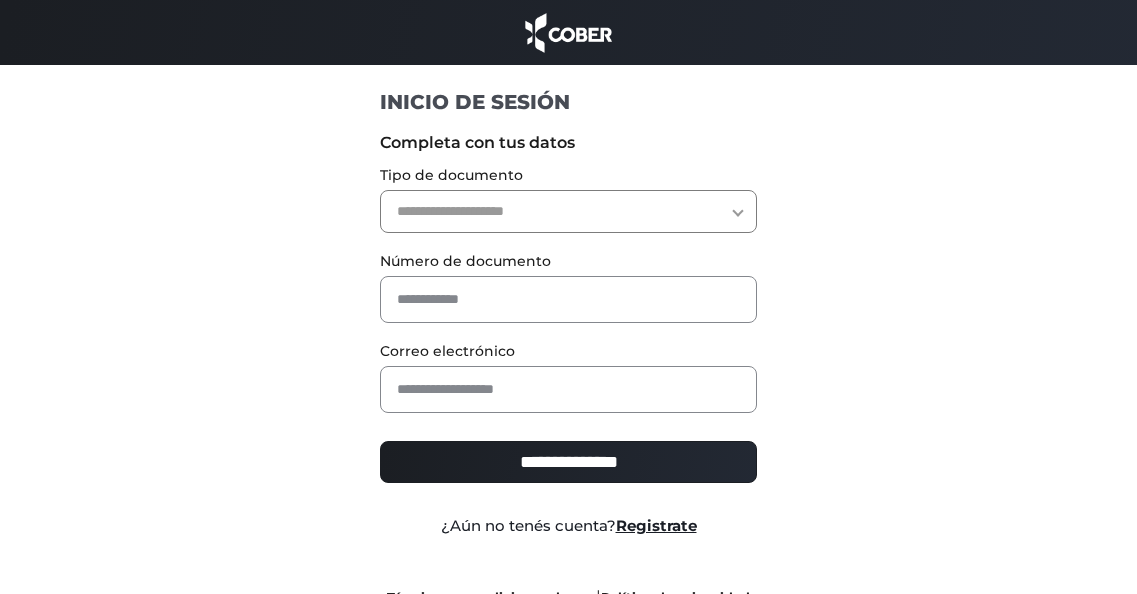scroll, scrollTop: 0, scrollLeft: 0, axis: both 